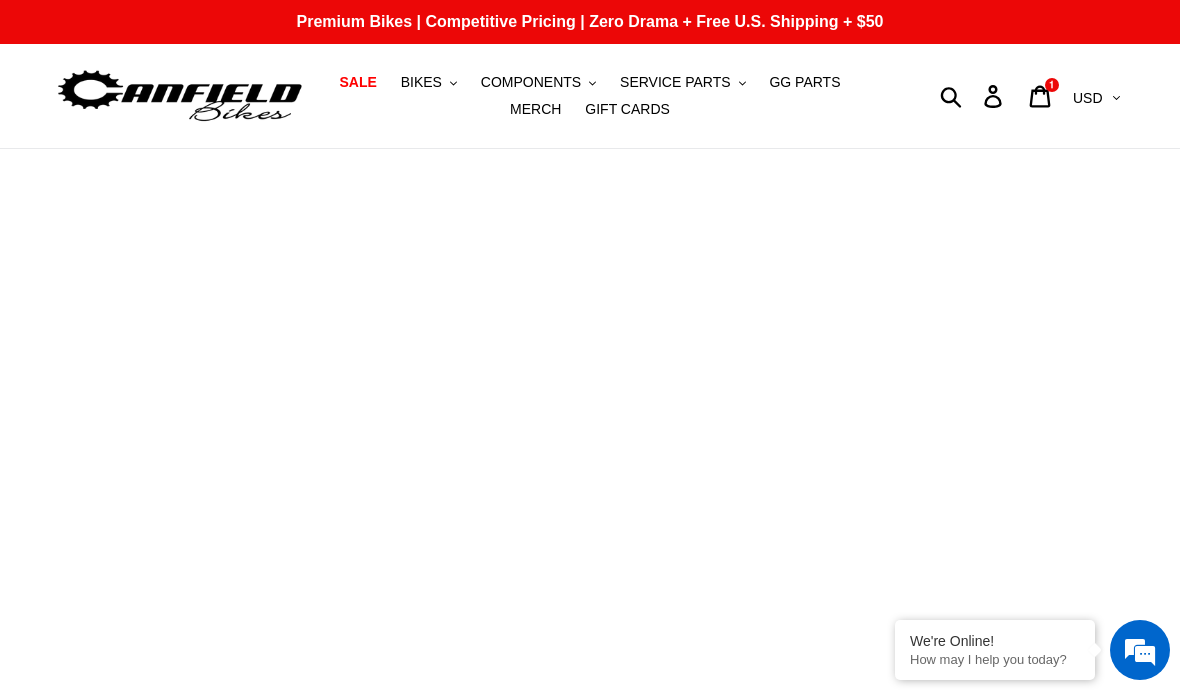 scroll, scrollTop: 130, scrollLeft: 0, axis: vertical 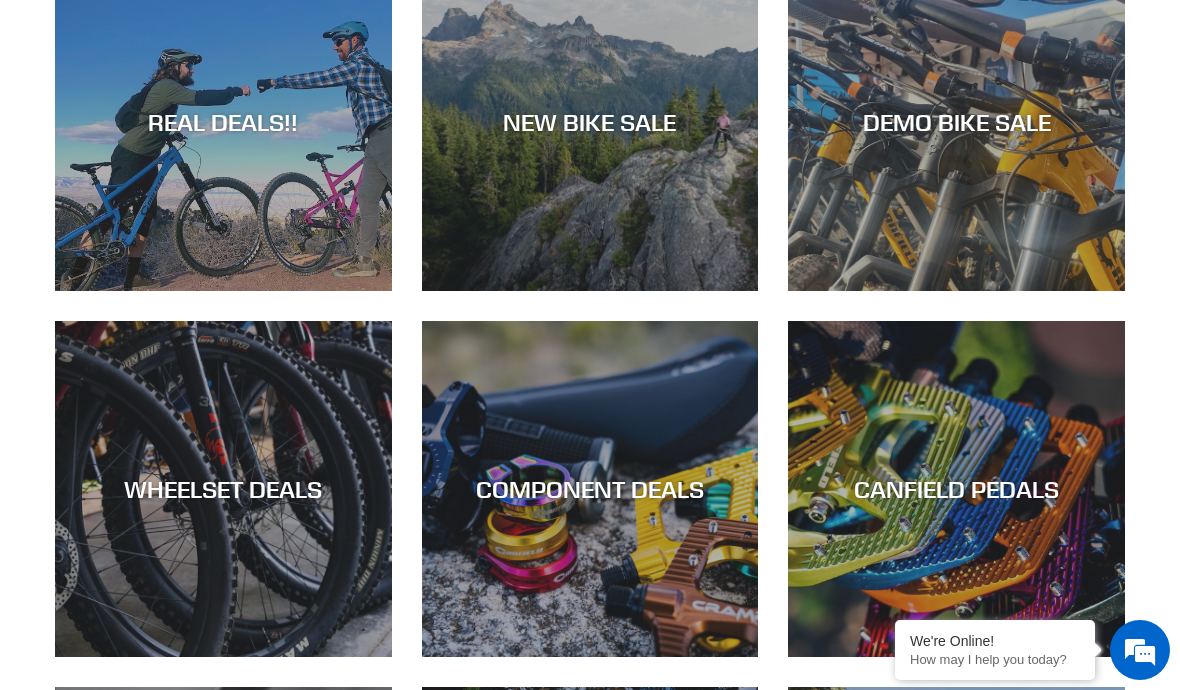click on "REAL DEALS!!" at bounding box center (223, 291) 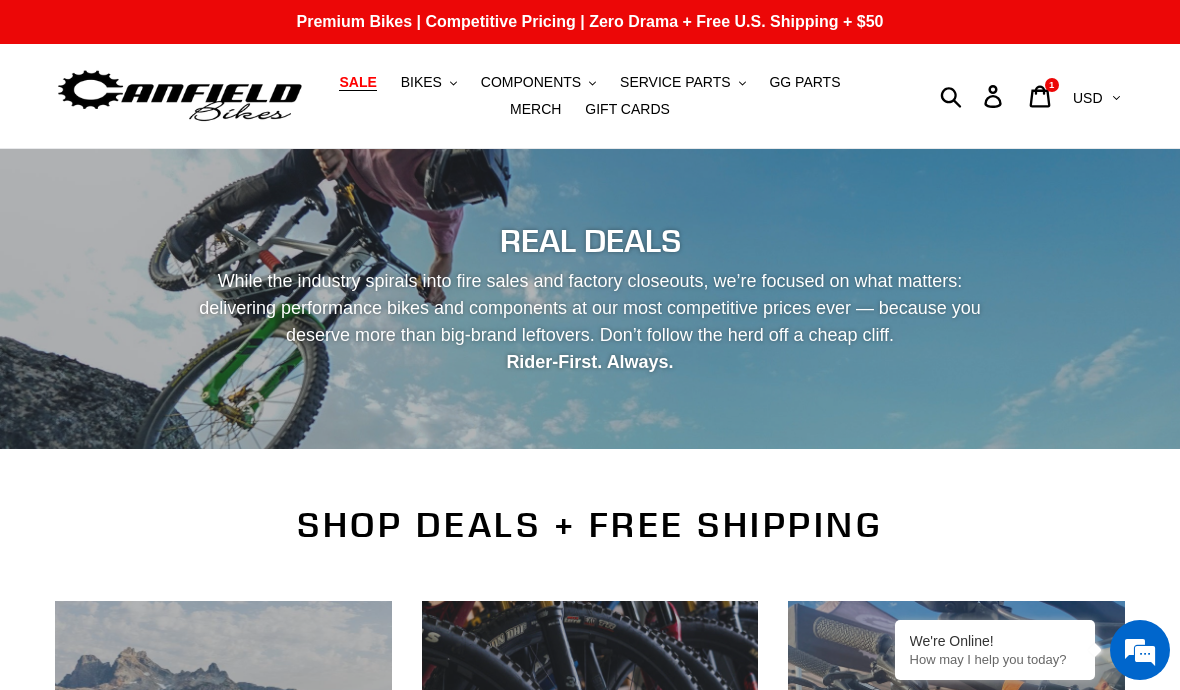 scroll, scrollTop: 0, scrollLeft: 0, axis: both 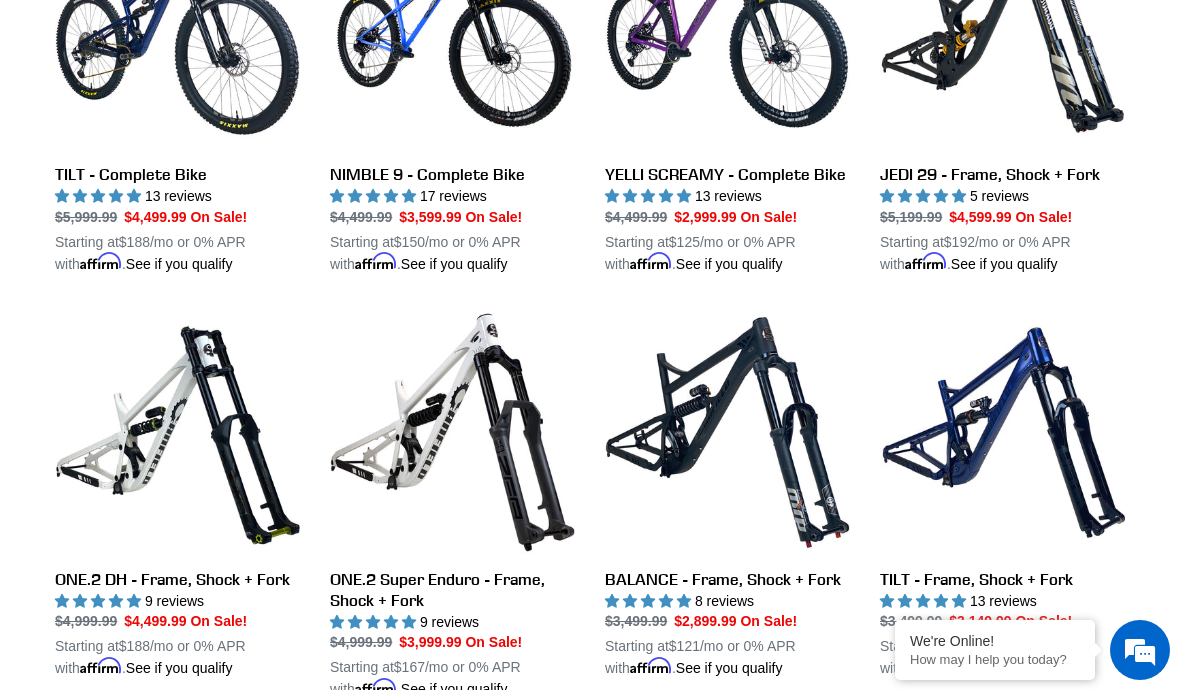 click on "BALANCE - Frame, Shock + Fork" at bounding box center [727, 495] 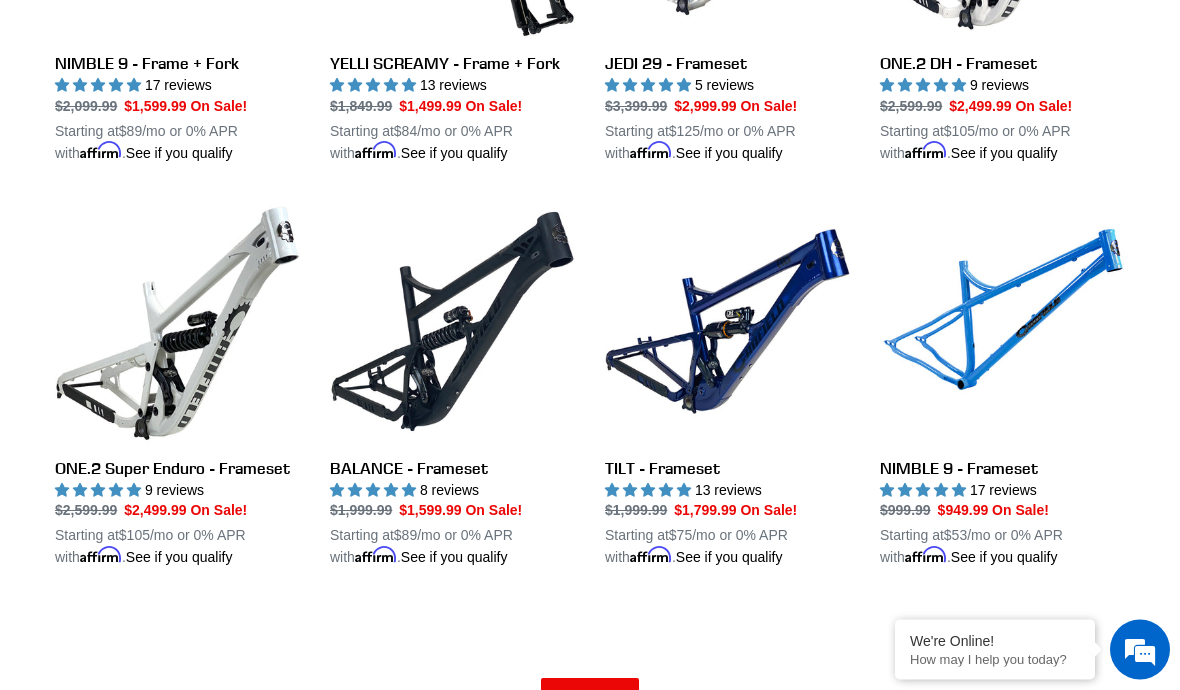 scroll, scrollTop: 2932, scrollLeft: 0, axis: vertical 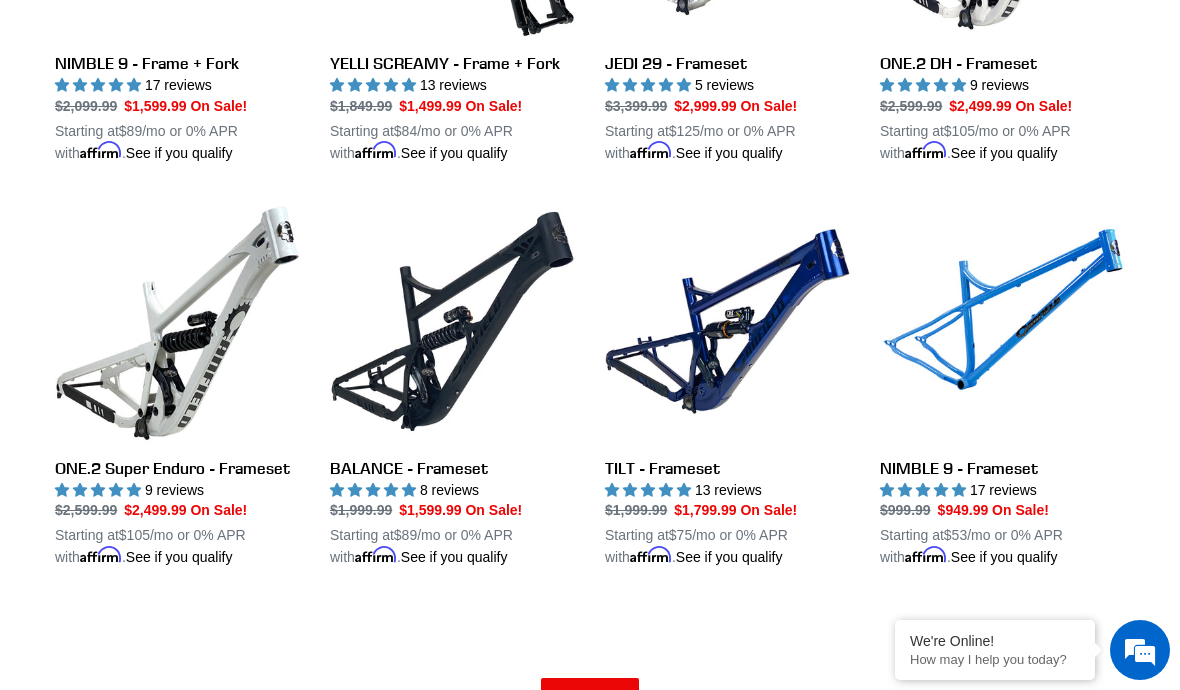 click on "BALANCE - Frameset" at bounding box center [452, 384] 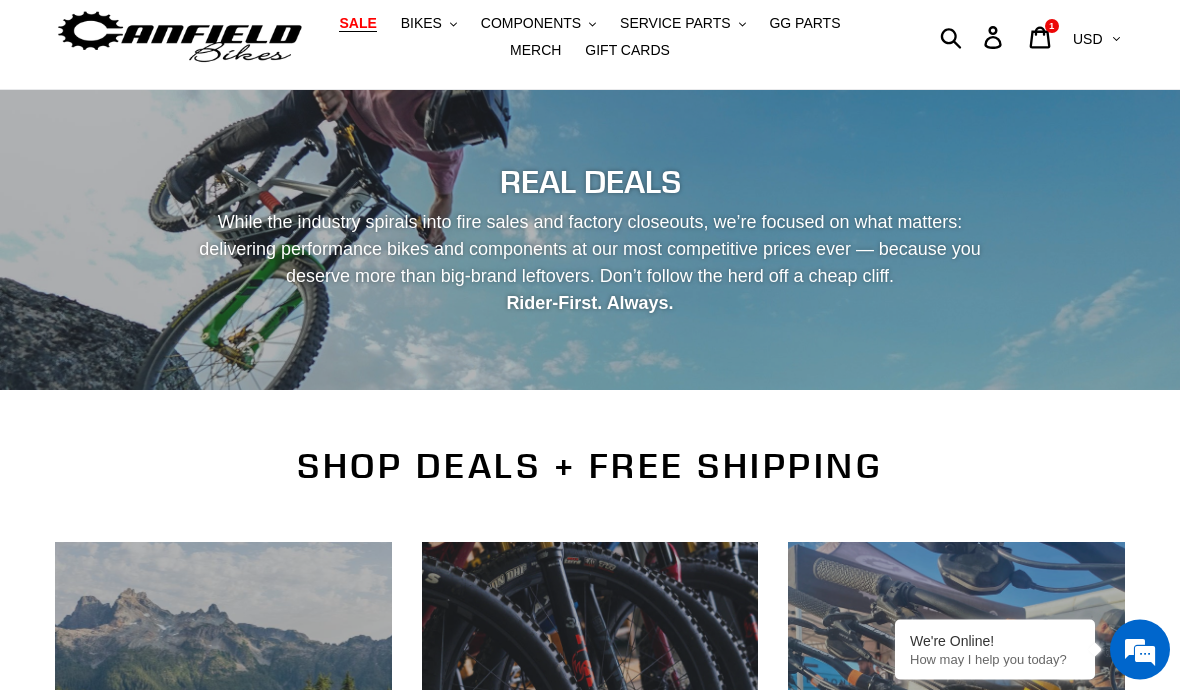 scroll, scrollTop: 8, scrollLeft: 0, axis: vertical 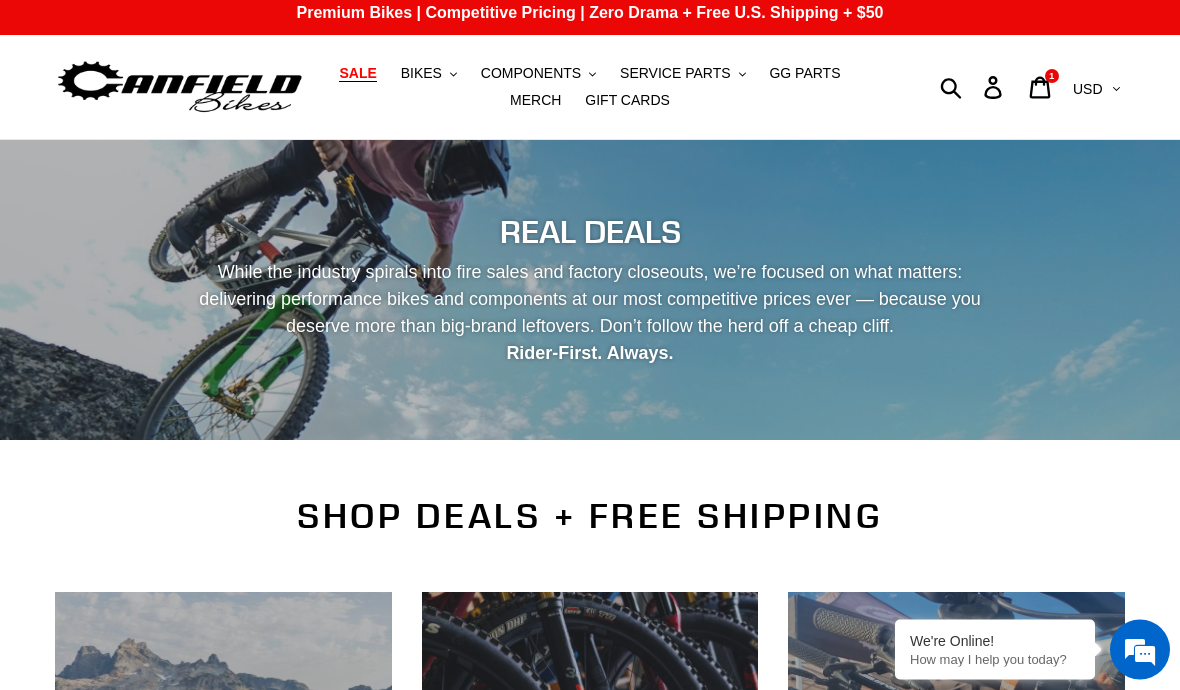 click on "SALE" at bounding box center [357, 74] 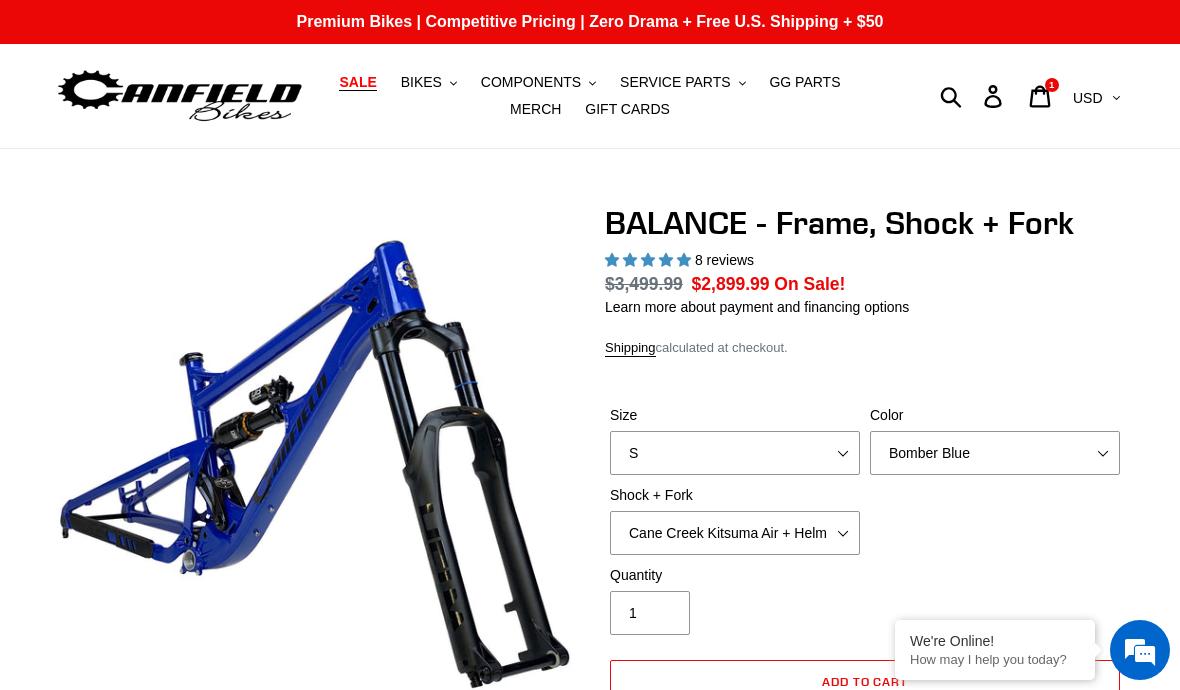 scroll, scrollTop: 0, scrollLeft: 0, axis: both 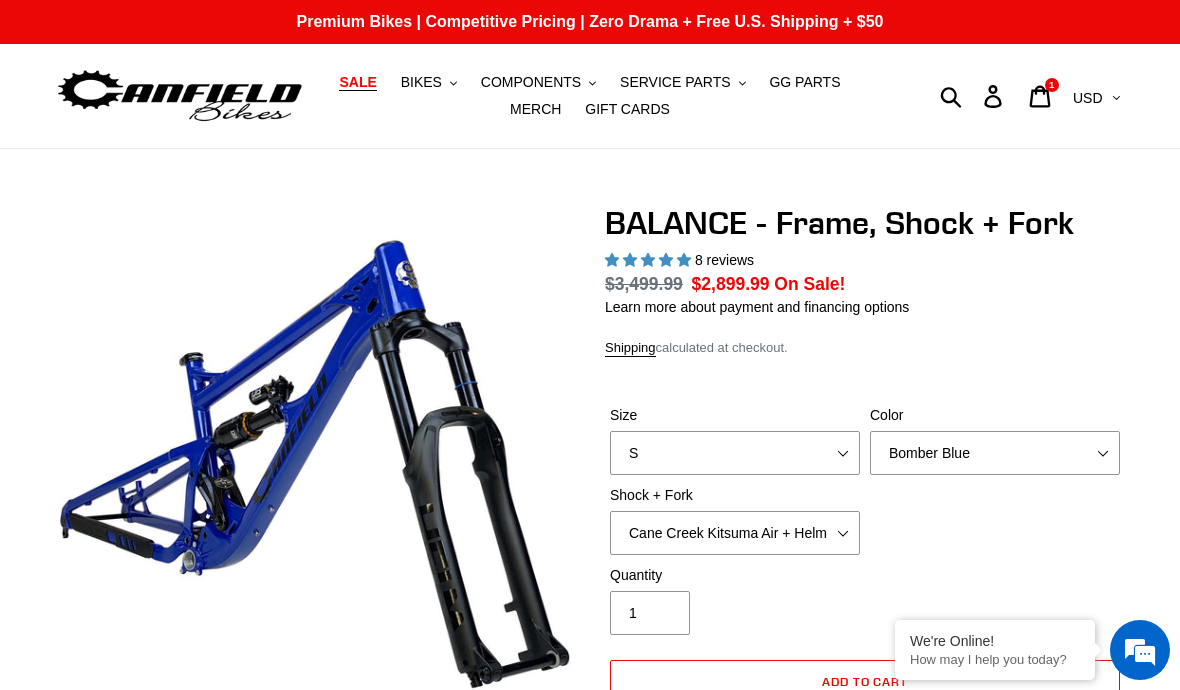 select on "highest-rating" 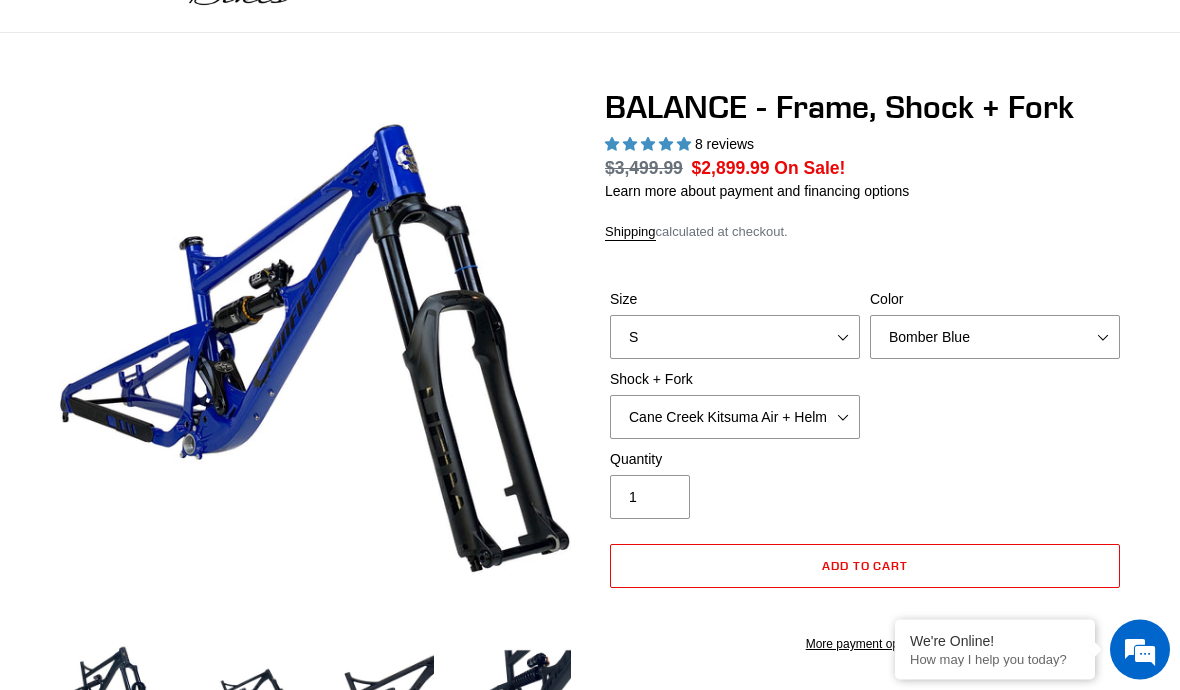 scroll, scrollTop: 148, scrollLeft: 0, axis: vertical 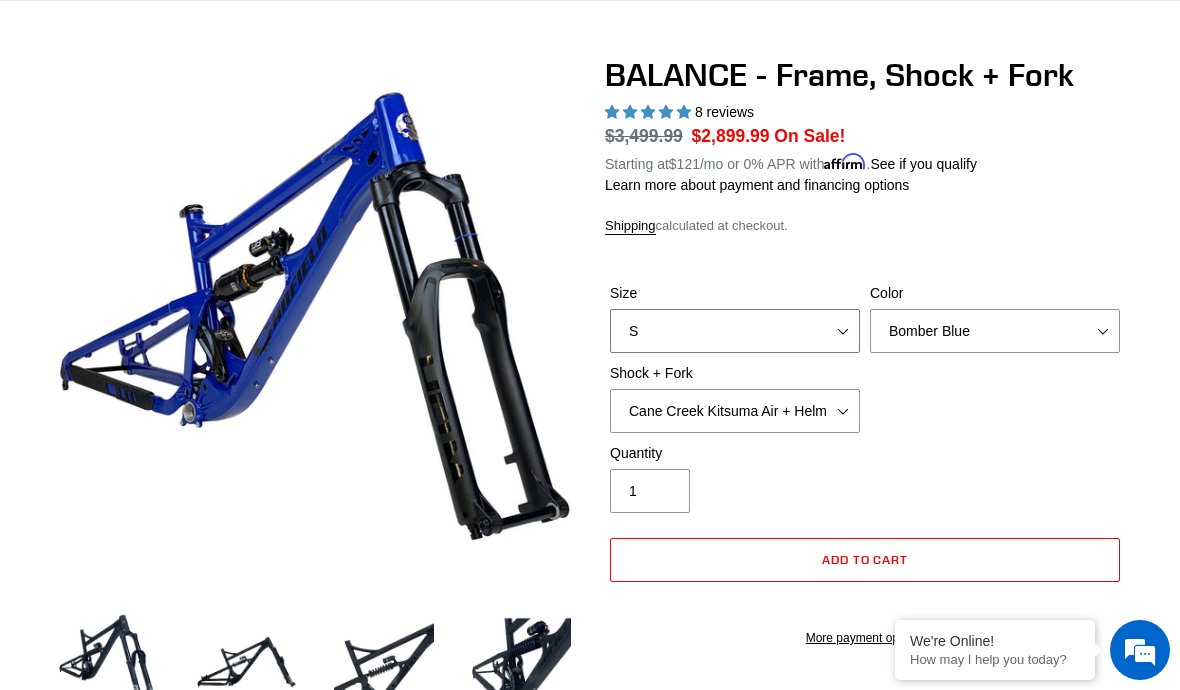 click on "S
M
L
XL" at bounding box center (735, 331) 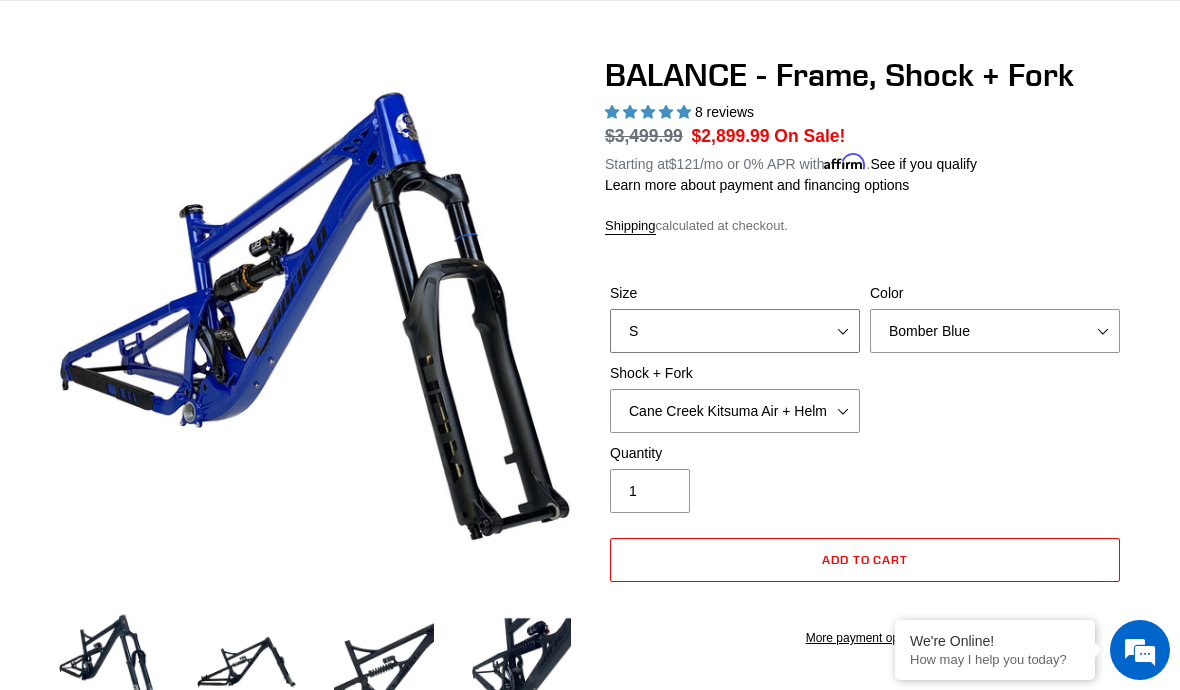 select on "L" 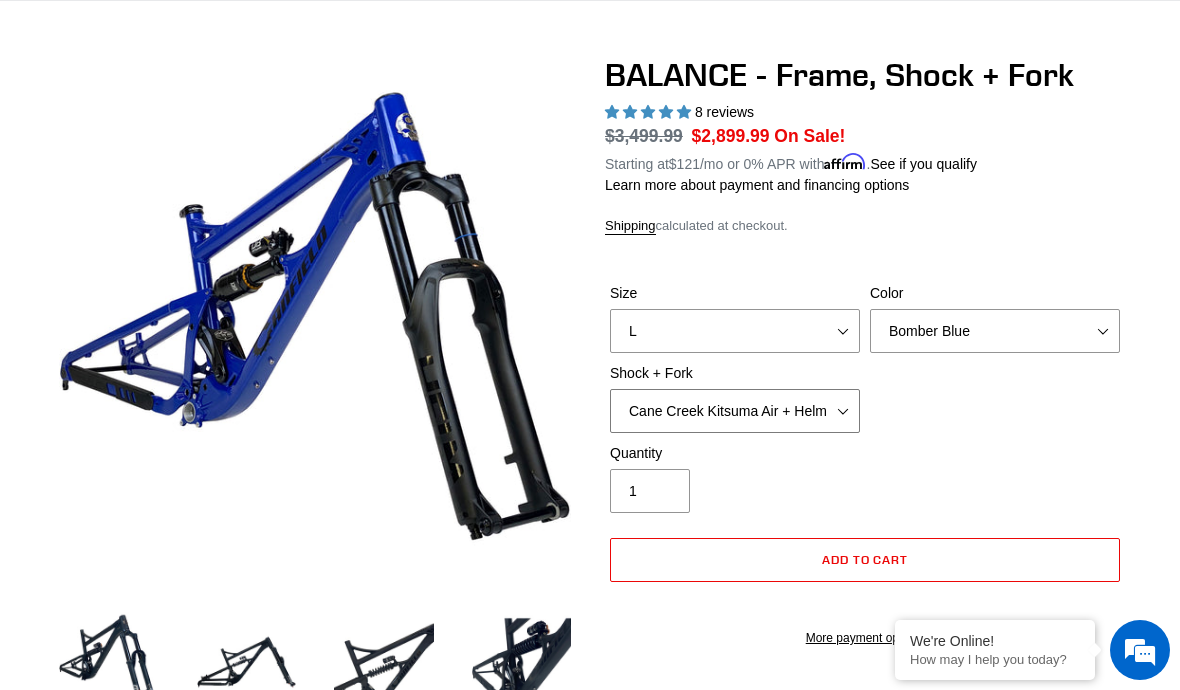 click on "Cane Creek Kitsuma Air + Helm MKII 27.5 170mm
Fox Float X2 or DHX2 + Fox Float GripX2 Kashima 170mm (29 or 27.5)
RockShox Vivid ULT + RockShox Lyrik Ultimate 170mm 27.5 (red)
EXT Storia V3-S + Era V2.1 160mm 29 (mullet)" at bounding box center [735, 411] 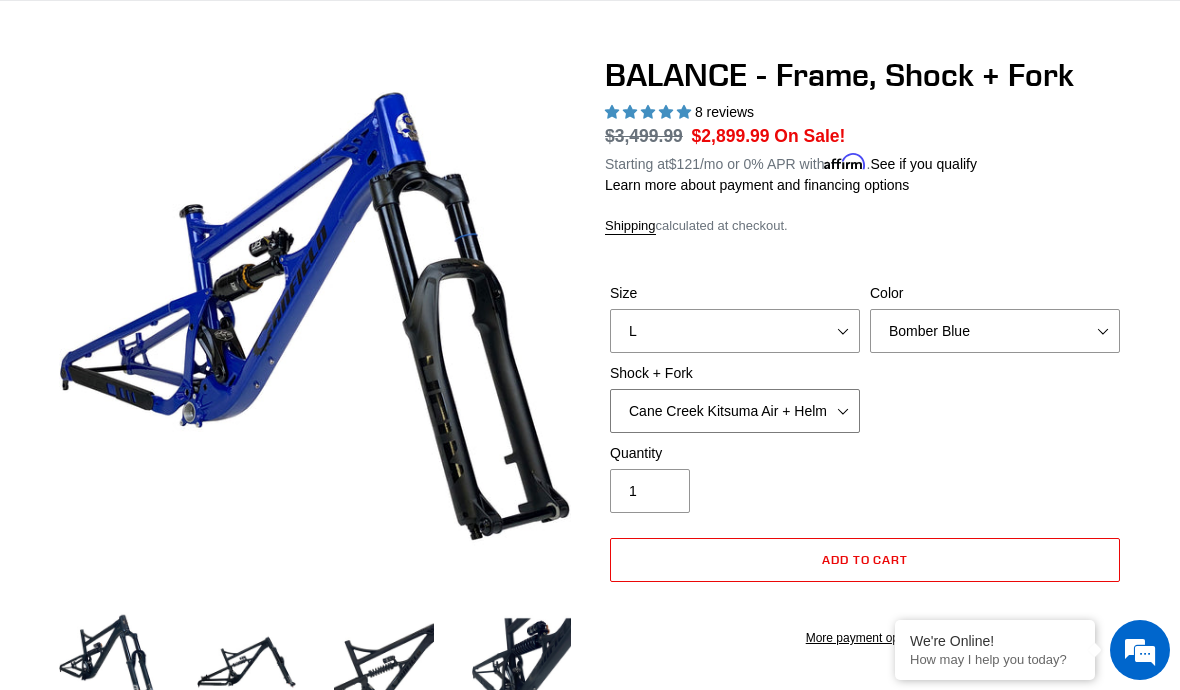 select on "Fox Float X2 or DHX2 + Fox Float GripX2 Kashima 170mm (29 or 27.5)" 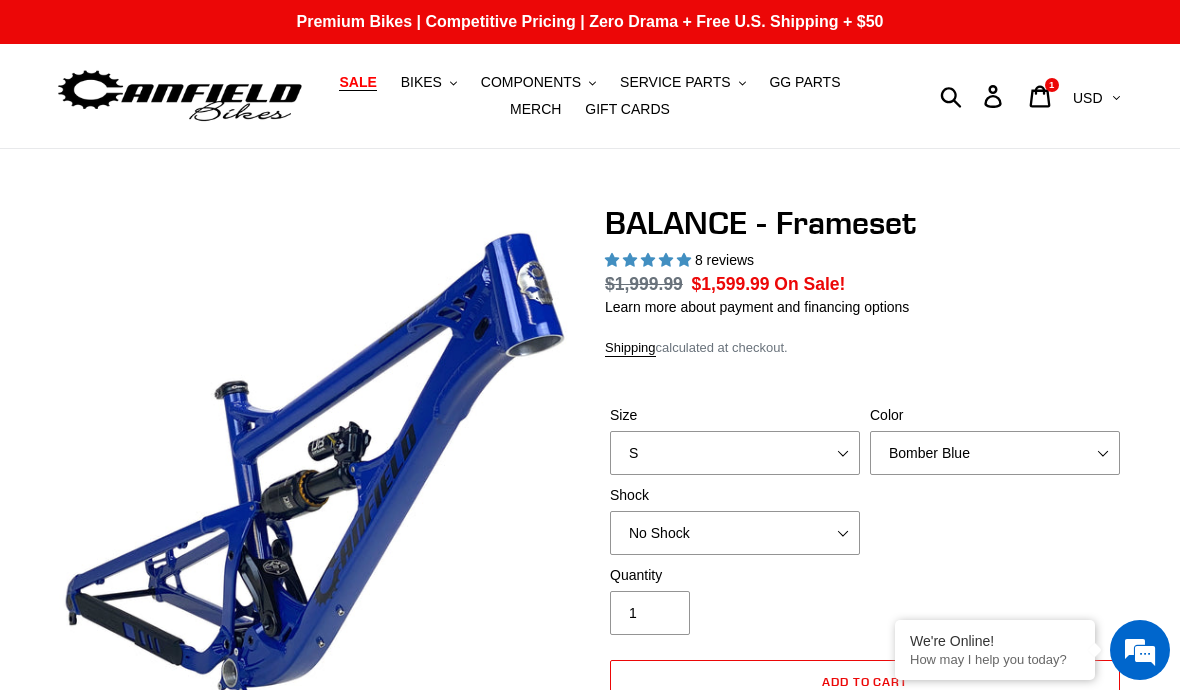 scroll, scrollTop: 0, scrollLeft: 0, axis: both 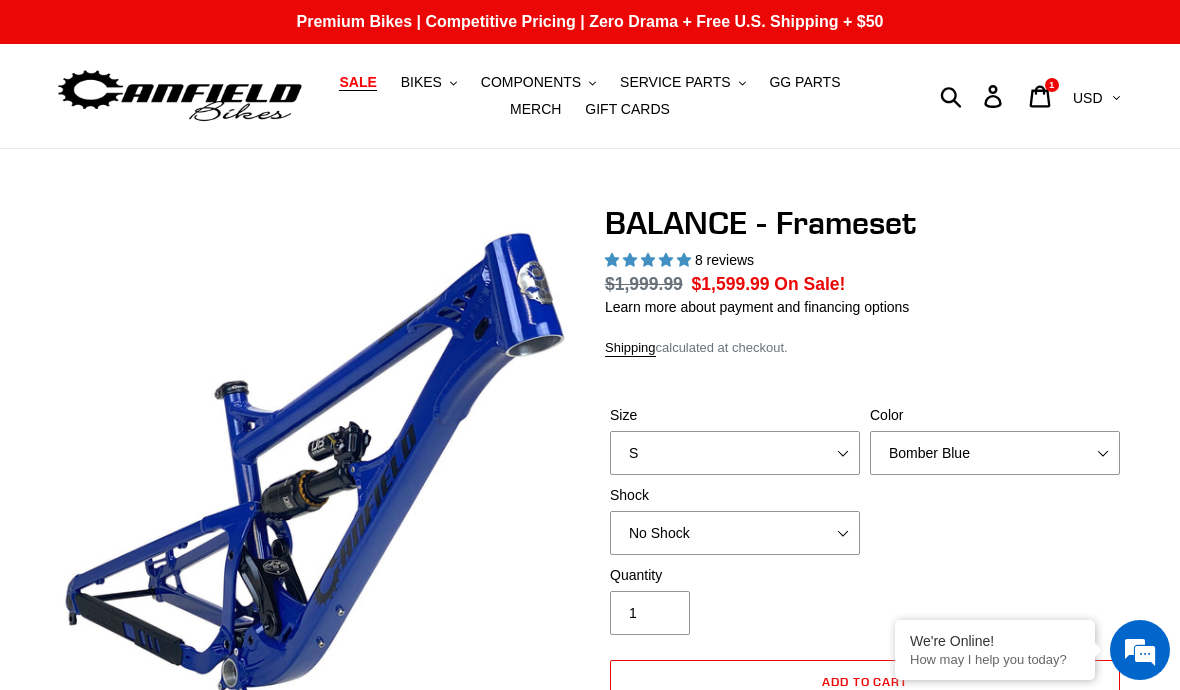 select on "highest-rating" 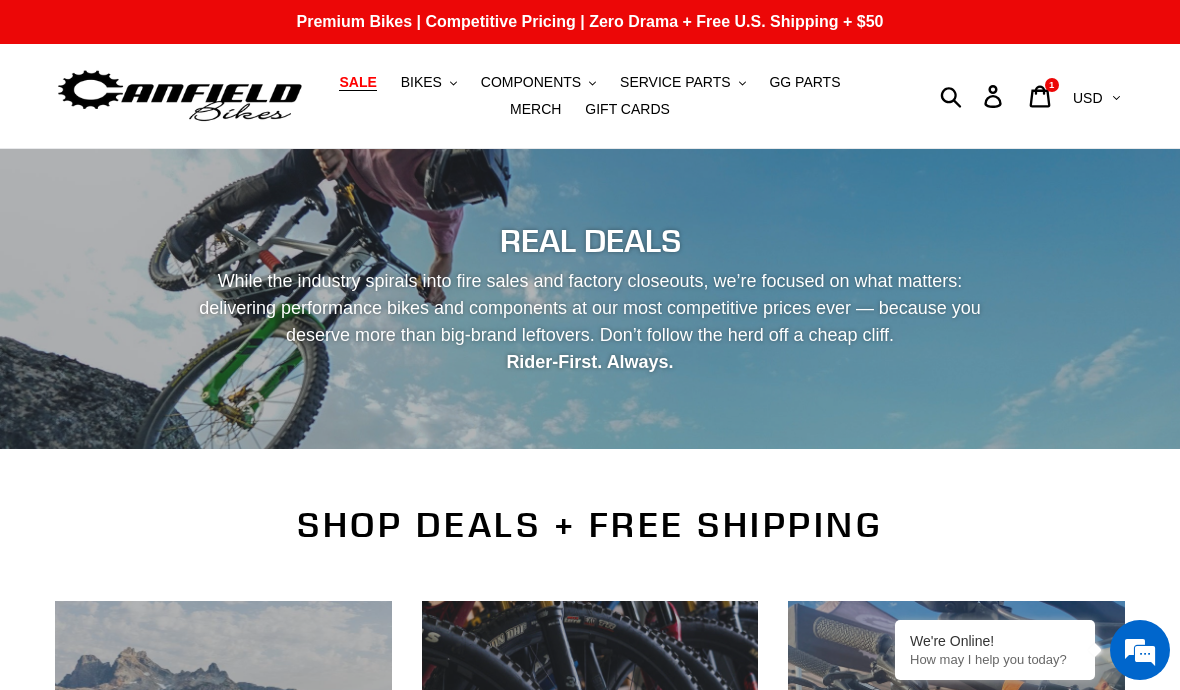 scroll, scrollTop: 0, scrollLeft: 0, axis: both 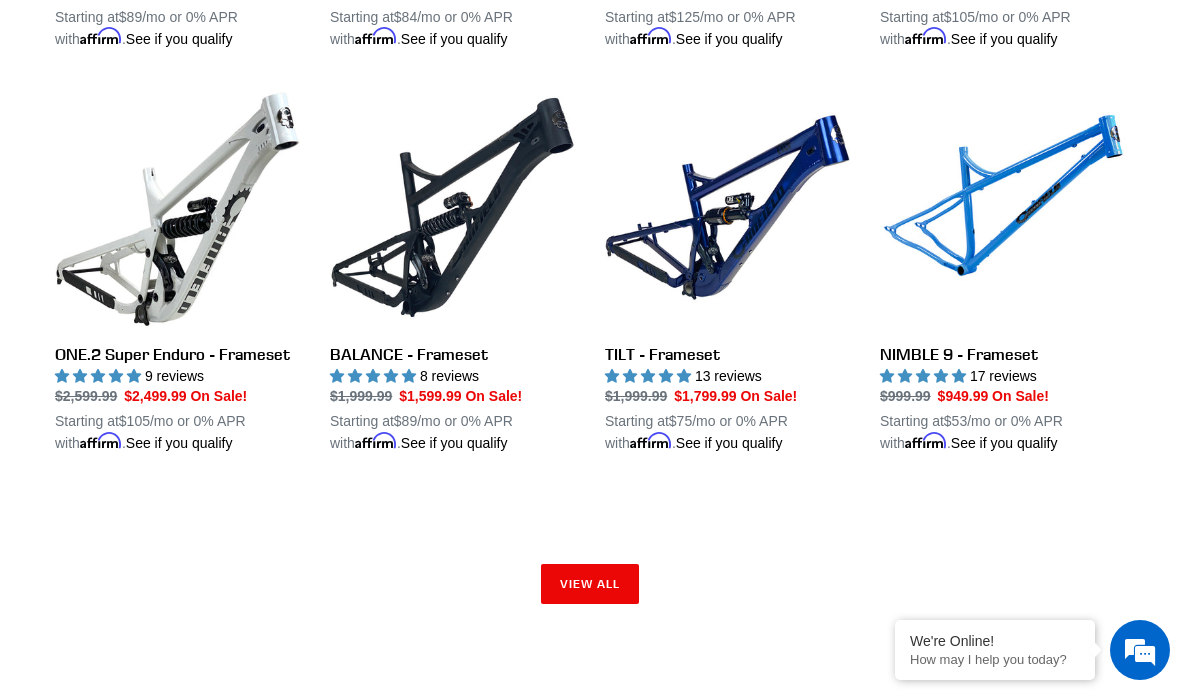 click on "ONE.2 Super Enduro - Frameset" at bounding box center [177, 270] 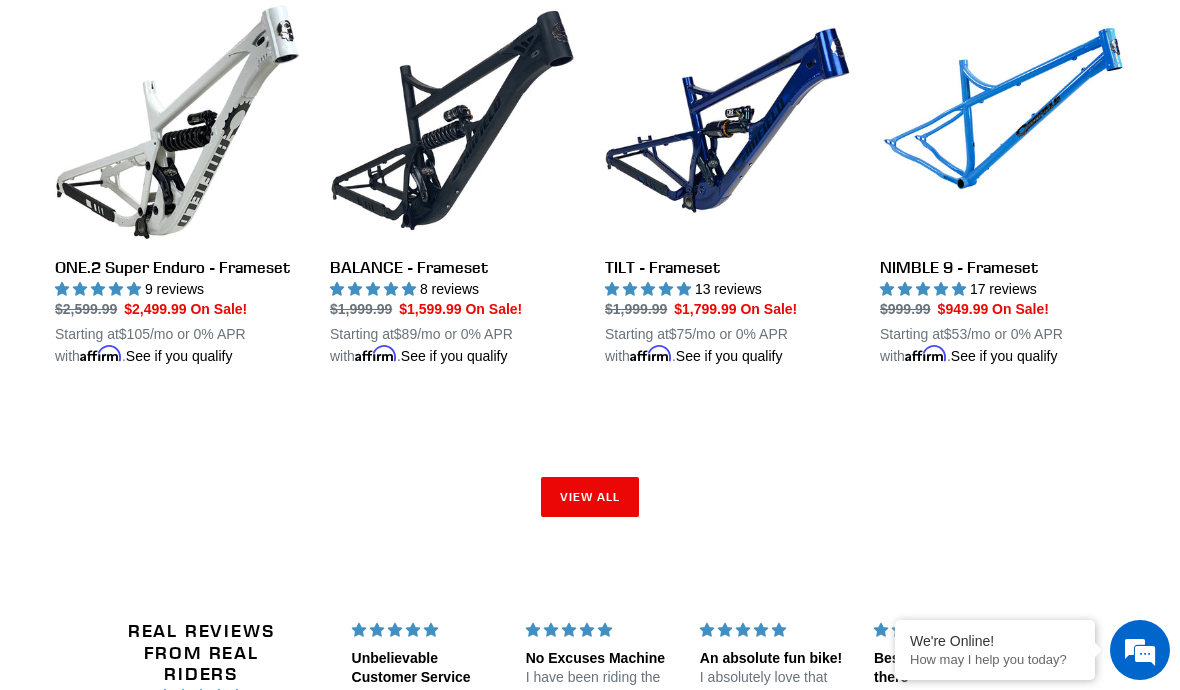 click on "BALANCE - Frameset" at bounding box center (452, 183) 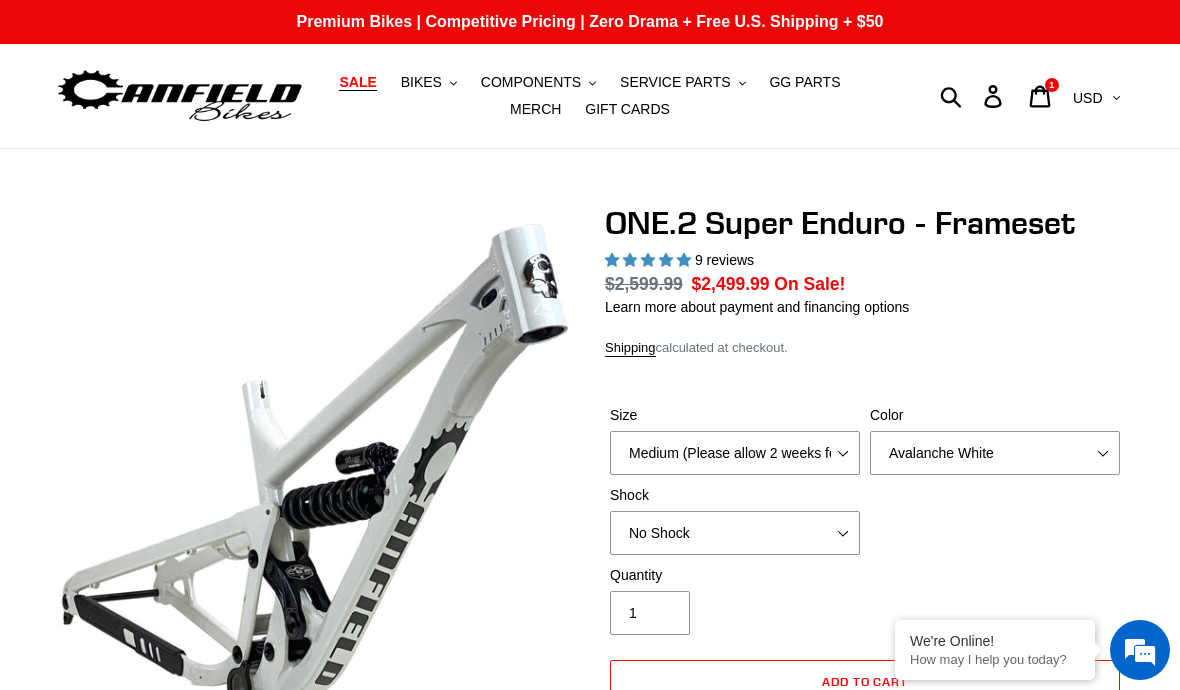 select on "highest-rating" 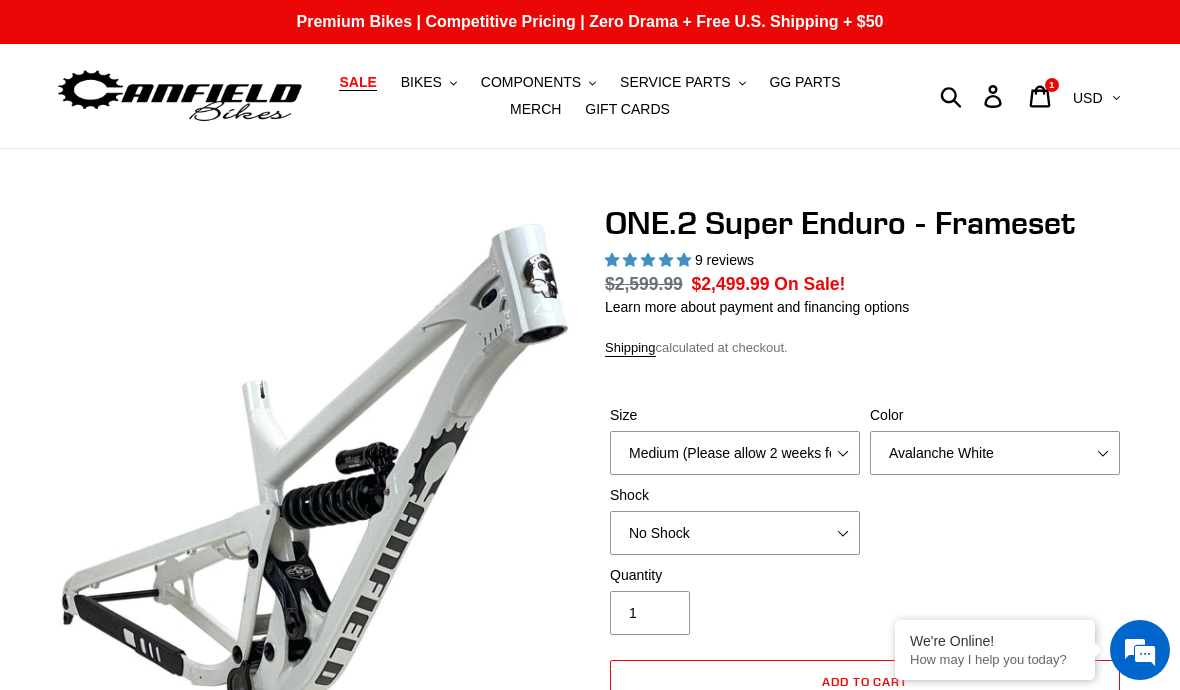 scroll, scrollTop: 0, scrollLeft: 0, axis: both 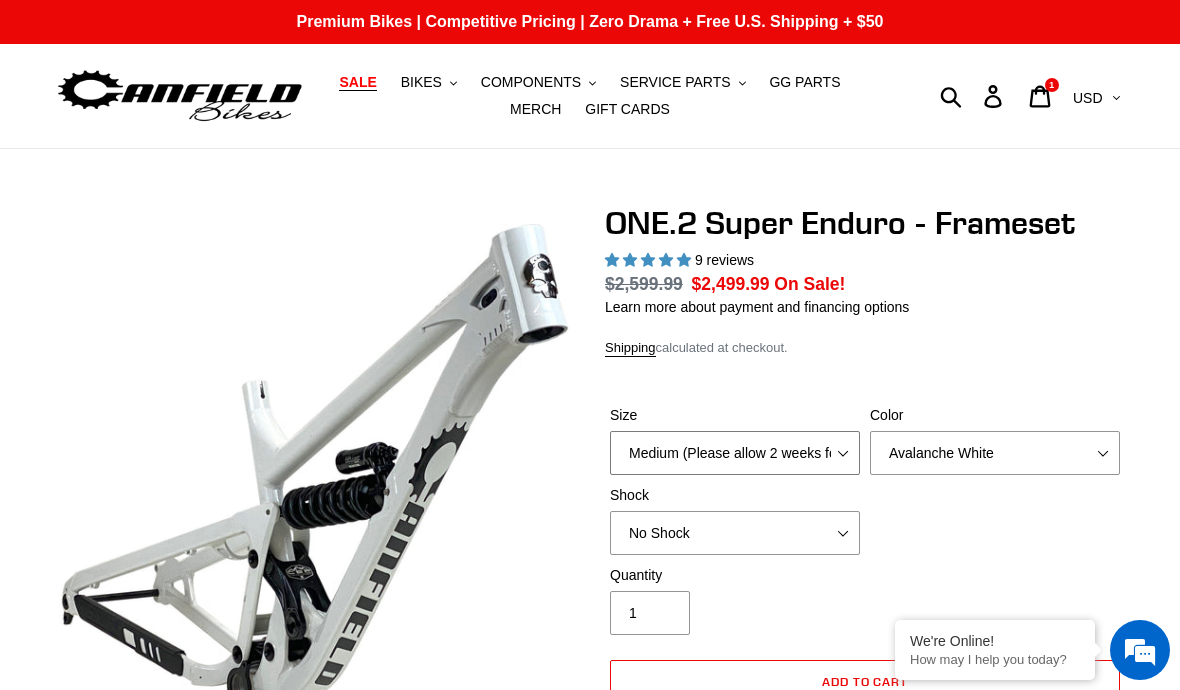 click on "Medium (Please allow 2 weeks for delivery)
Large (Sold Out)" at bounding box center (735, 453) 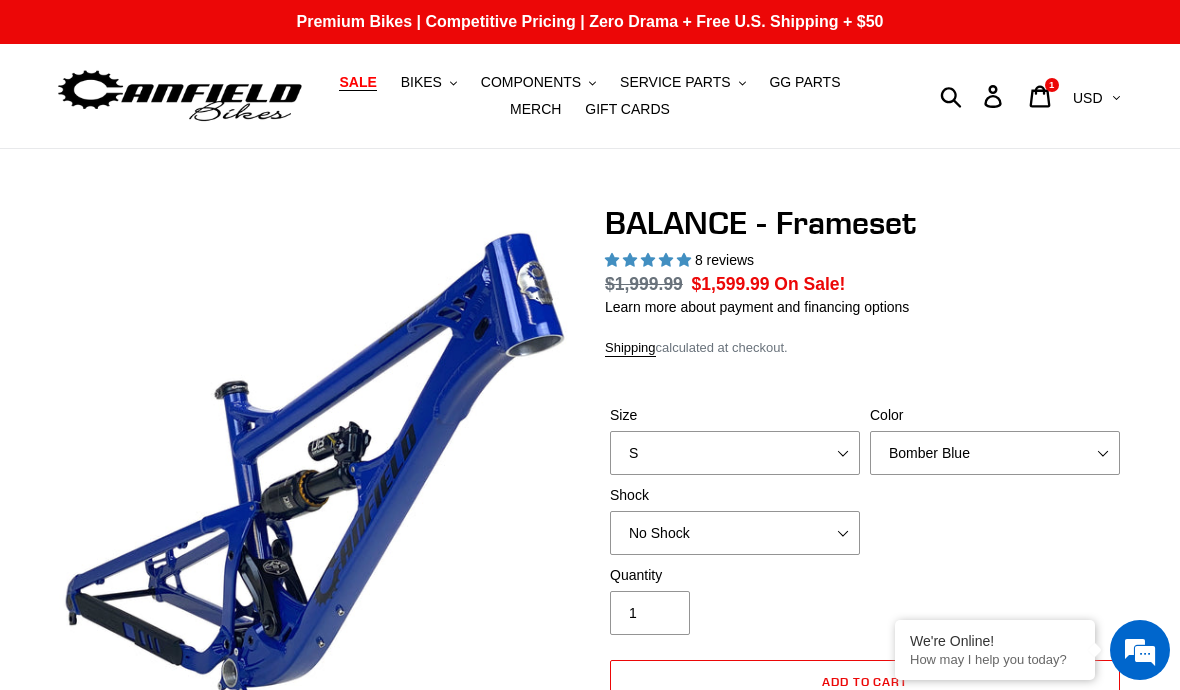 scroll, scrollTop: 0, scrollLeft: 0, axis: both 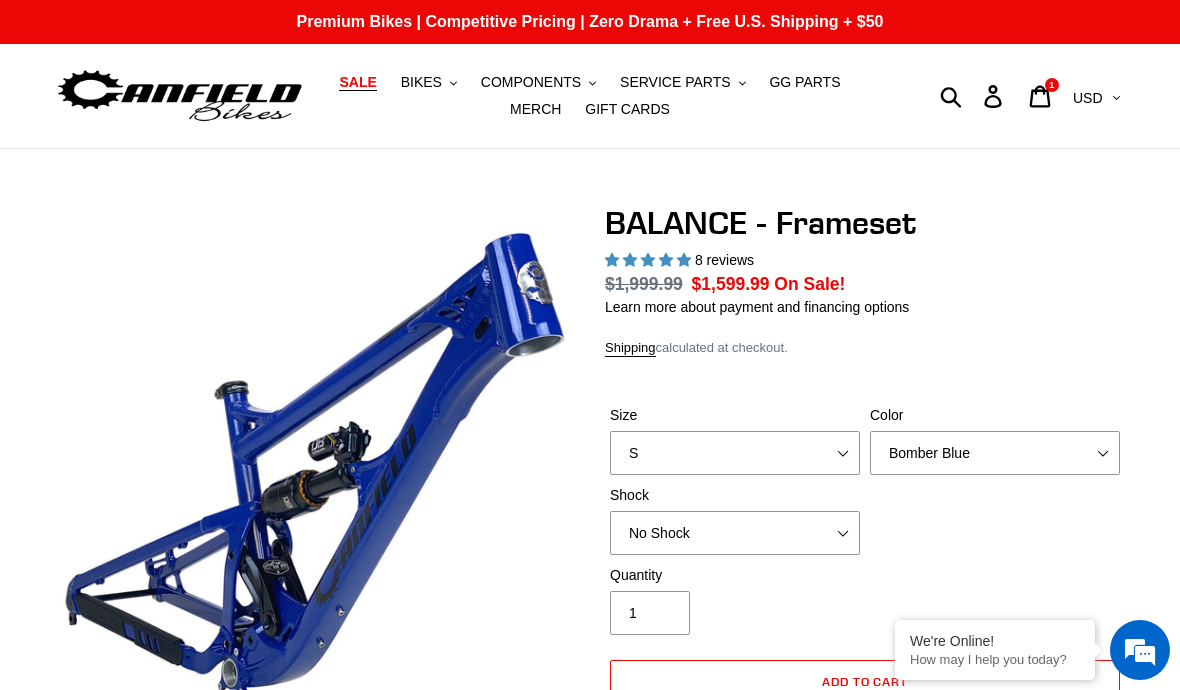 select on "highest-rating" 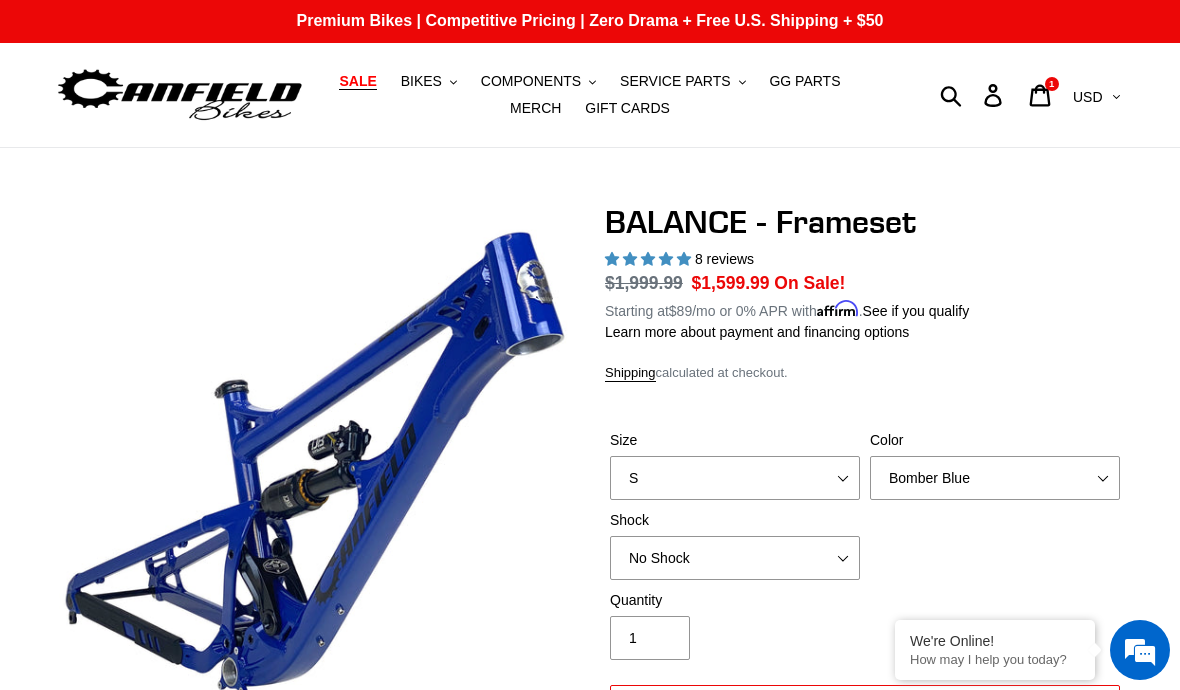 scroll, scrollTop: 32, scrollLeft: 0, axis: vertical 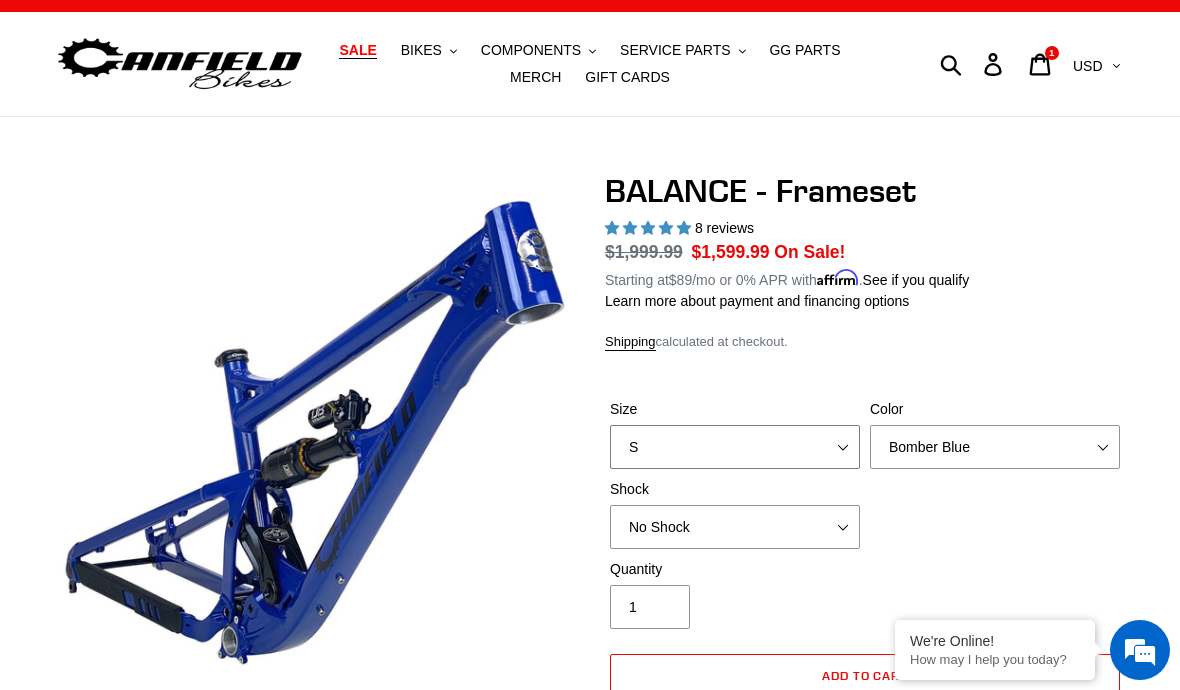click on "S
M
L
XL" at bounding box center [735, 447] 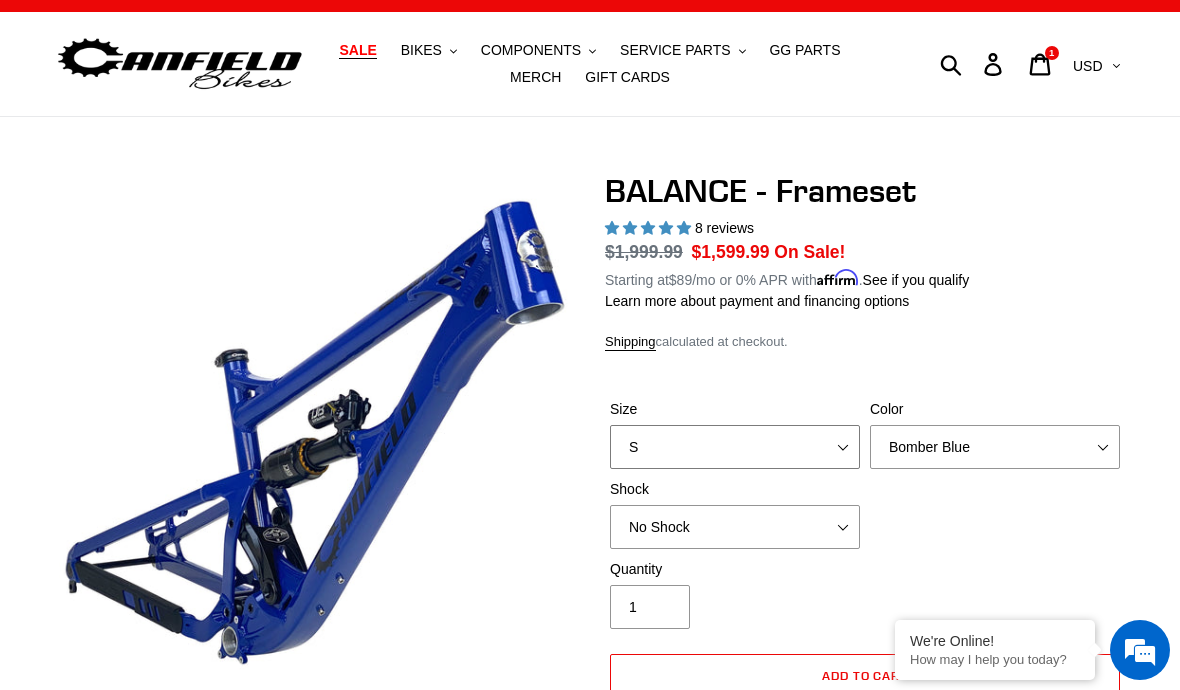 select on "L" 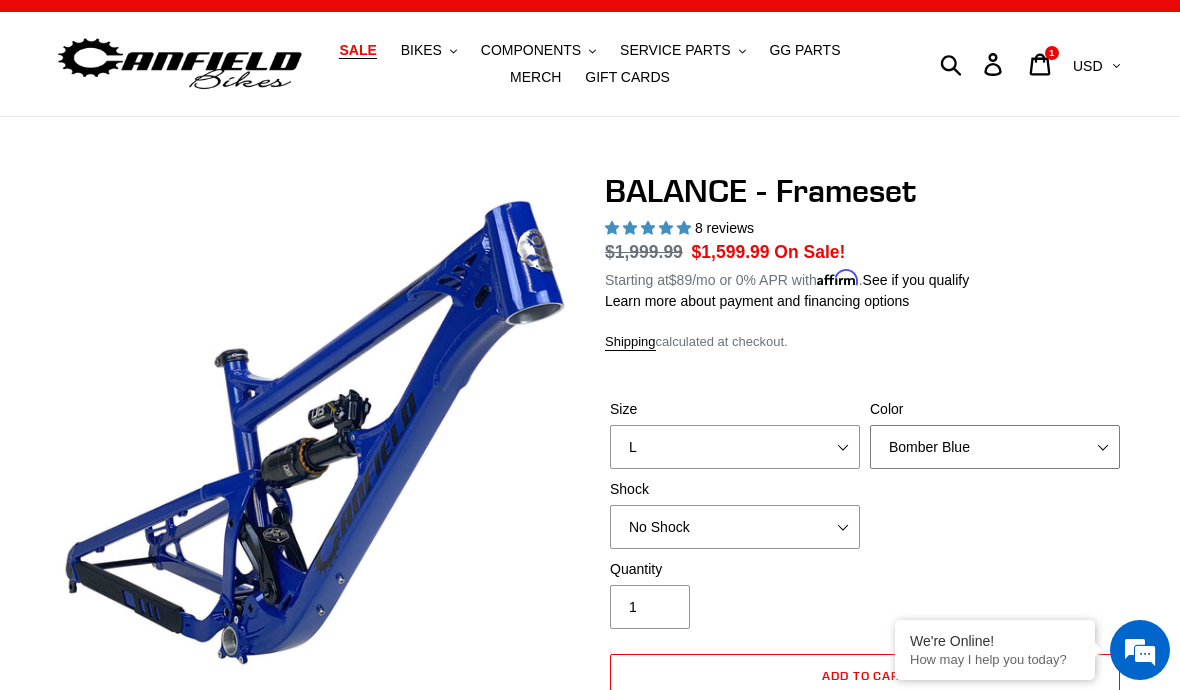 click on "Bomber Blue
Goat's Blood
Stealth Black" at bounding box center [995, 447] 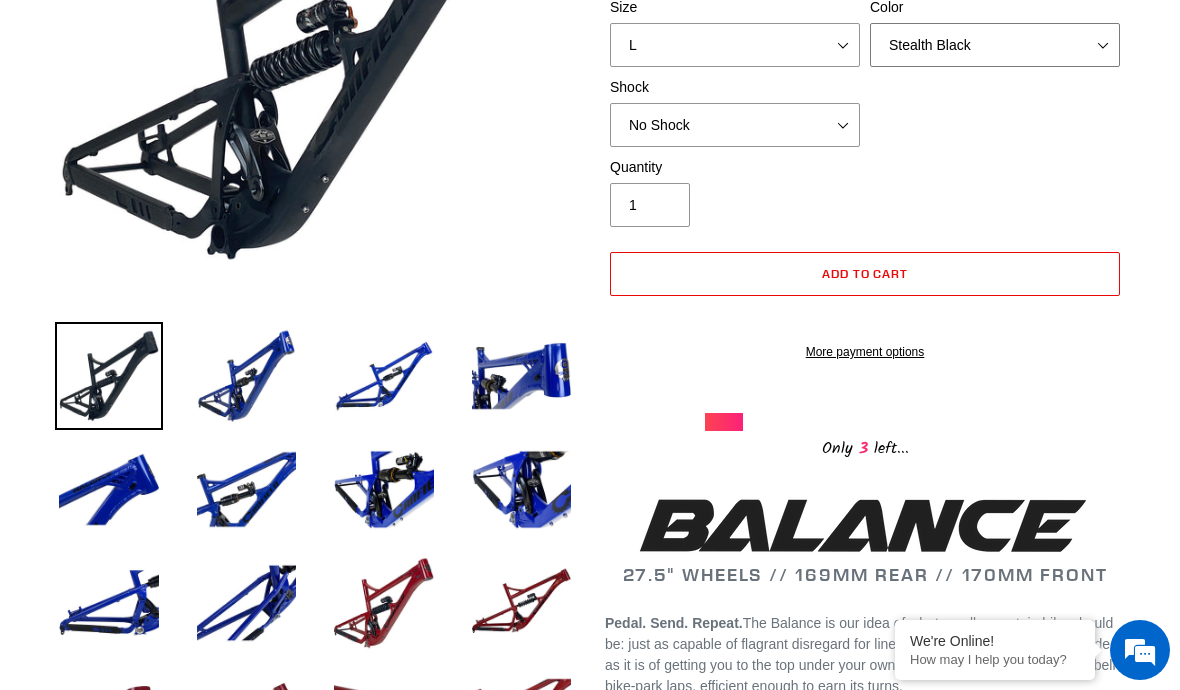 scroll, scrollTop: 189, scrollLeft: 0, axis: vertical 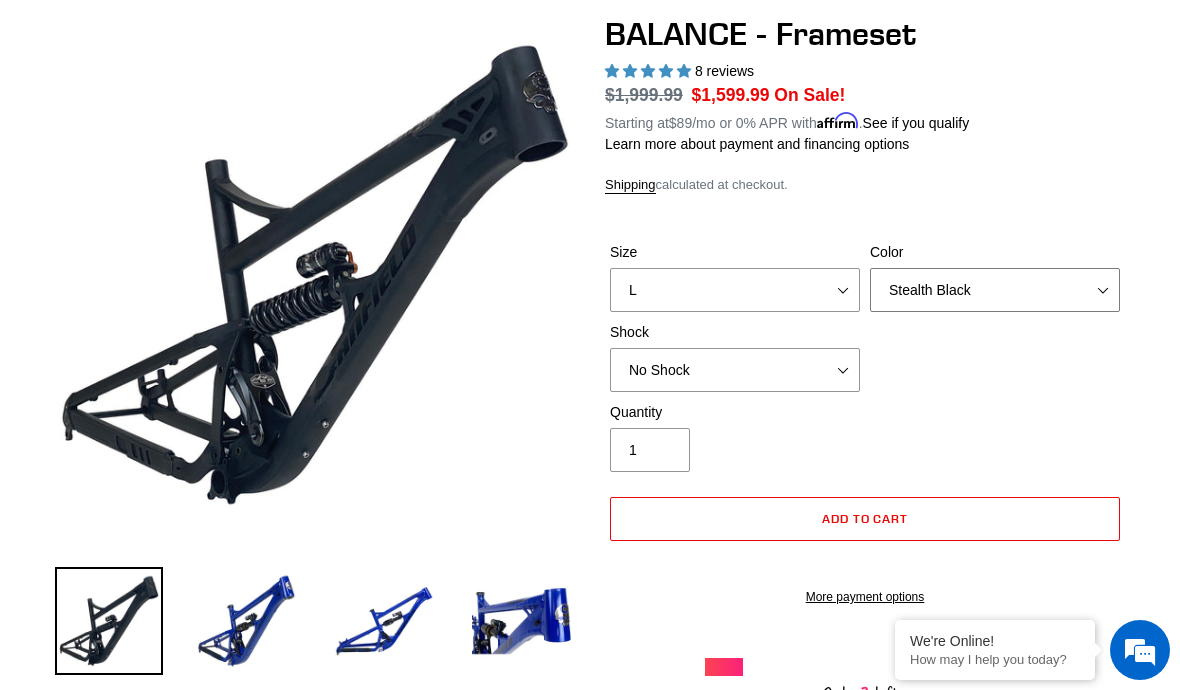 click on "Bomber Blue
Goat's Blood
Stealth Black" at bounding box center [995, 290] 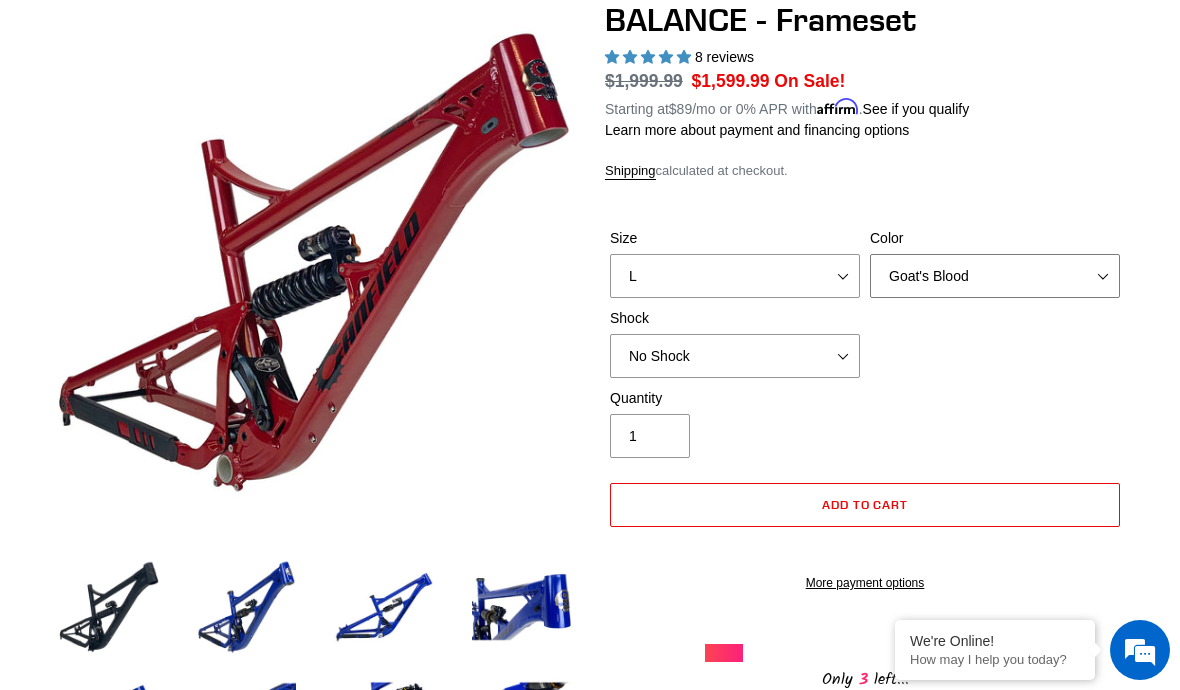 scroll, scrollTop: 204, scrollLeft: 0, axis: vertical 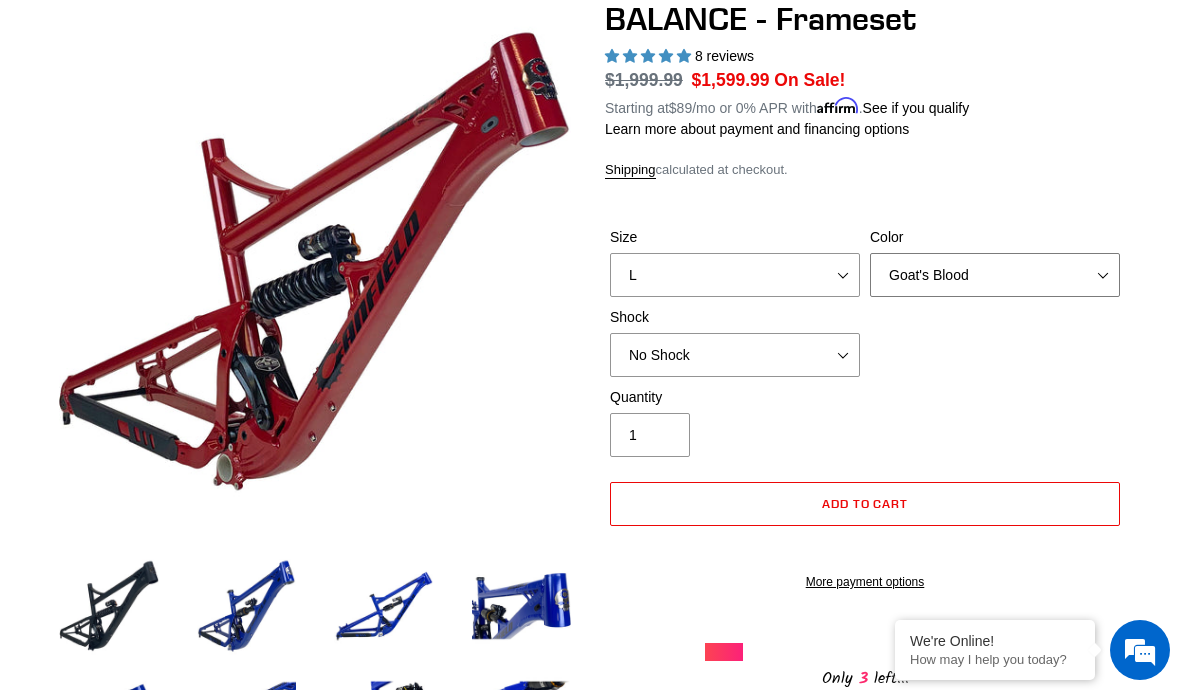 click on "Bomber Blue
Goat's Blood
Stealth Black" at bounding box center (995, 275) 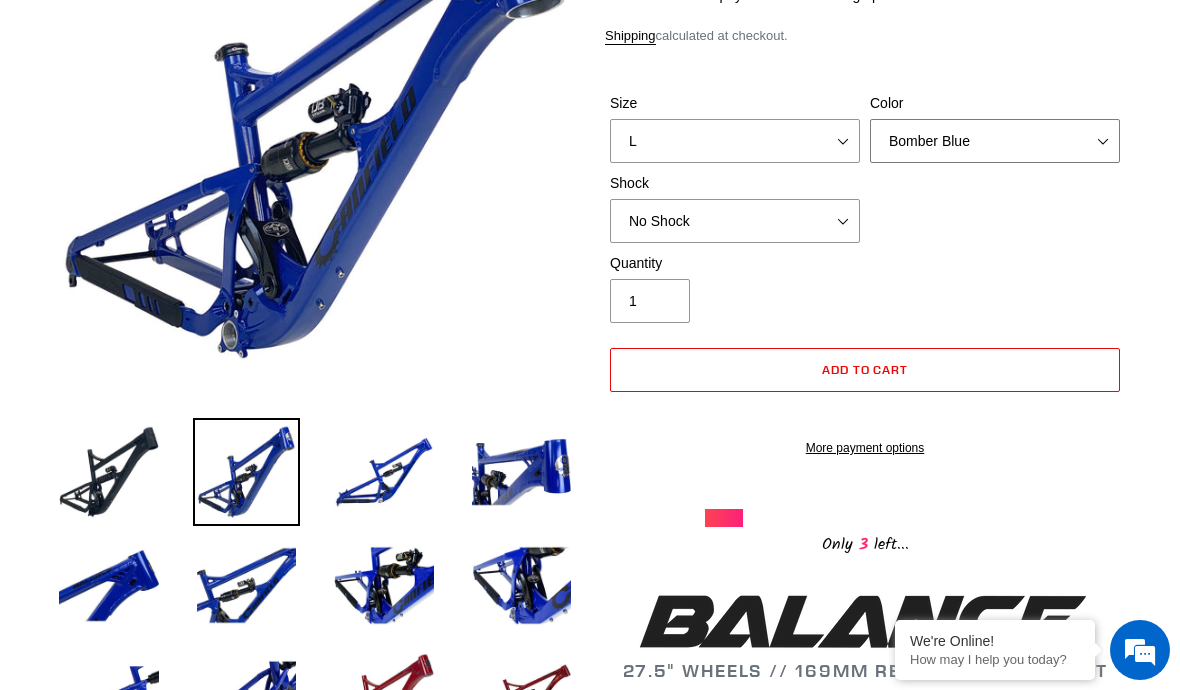 scroll, scrollTop: 0, scrollLeft: 0, axis: both 